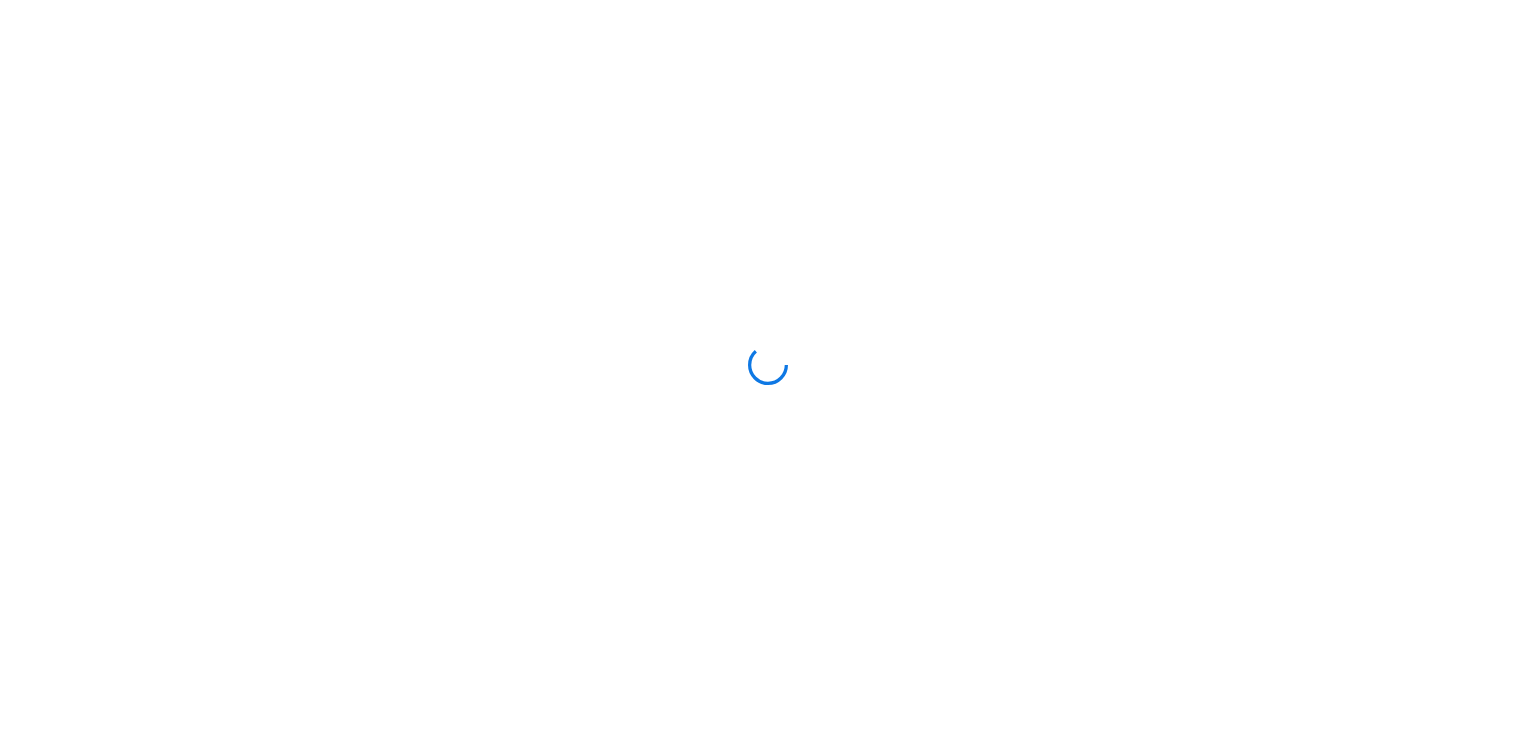 scroll, scrollTop: 0, scrollLeft: 0, axis: both 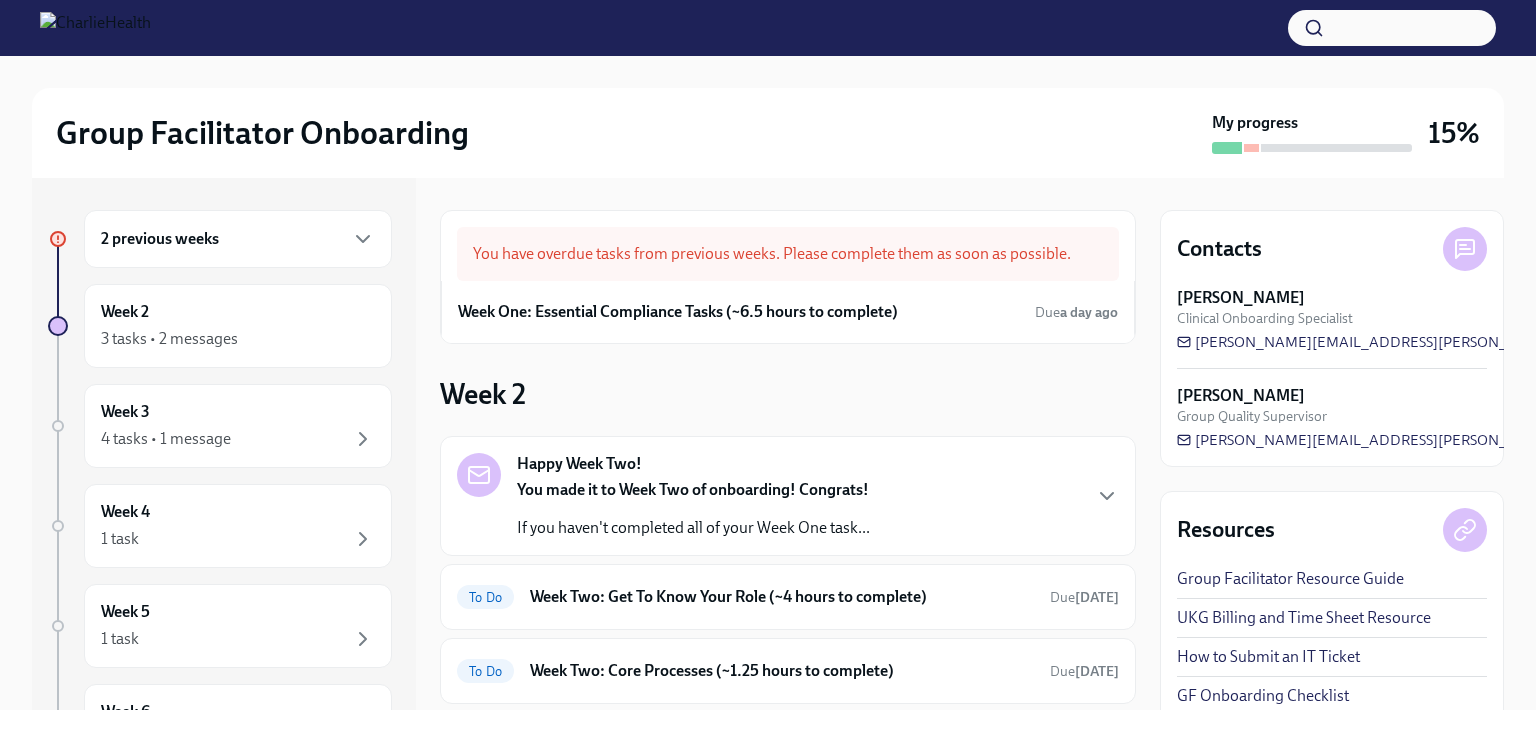 click on "2 previous weeks" at bounding box center (238, 239) 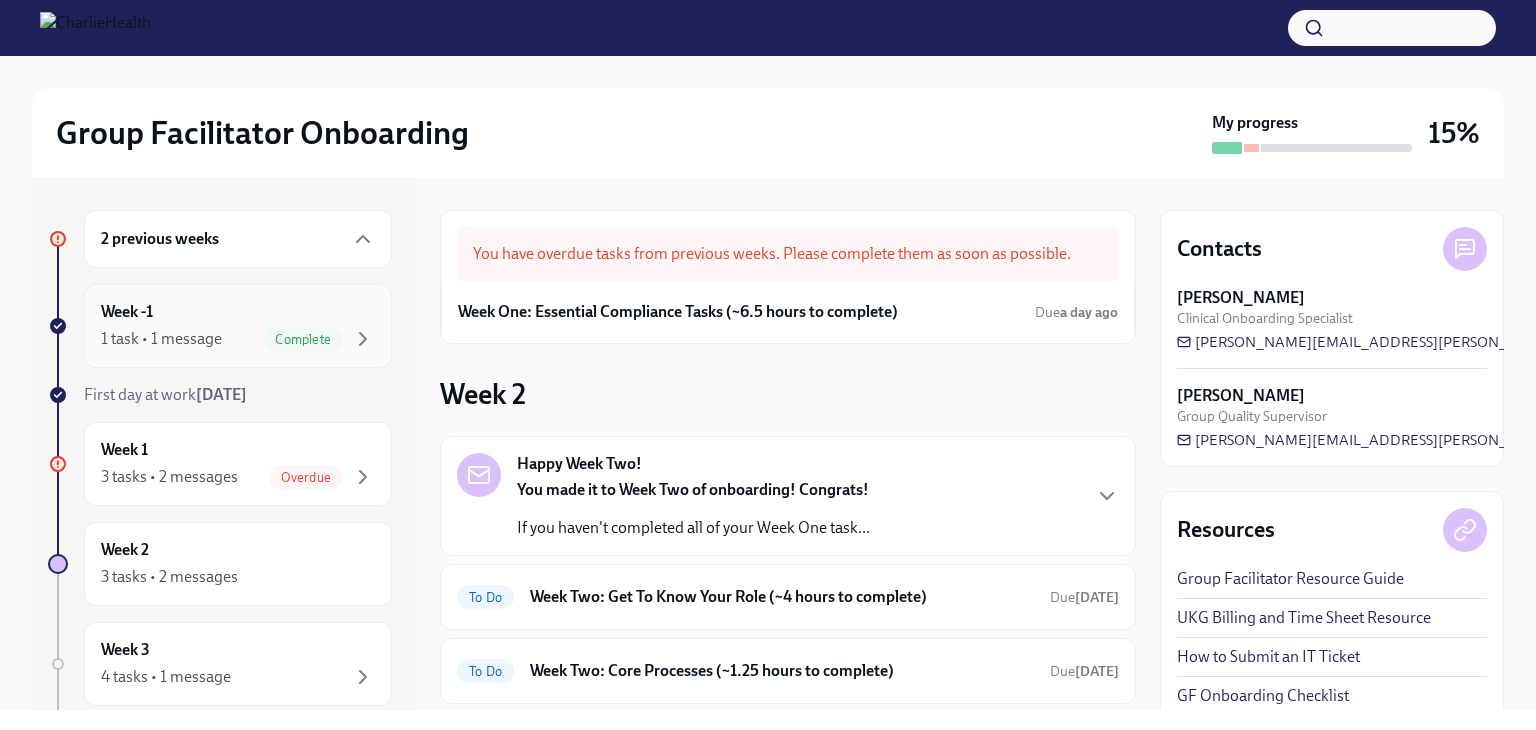 click on "1 task • 1 message Complete" at bounding box center [238, 339] 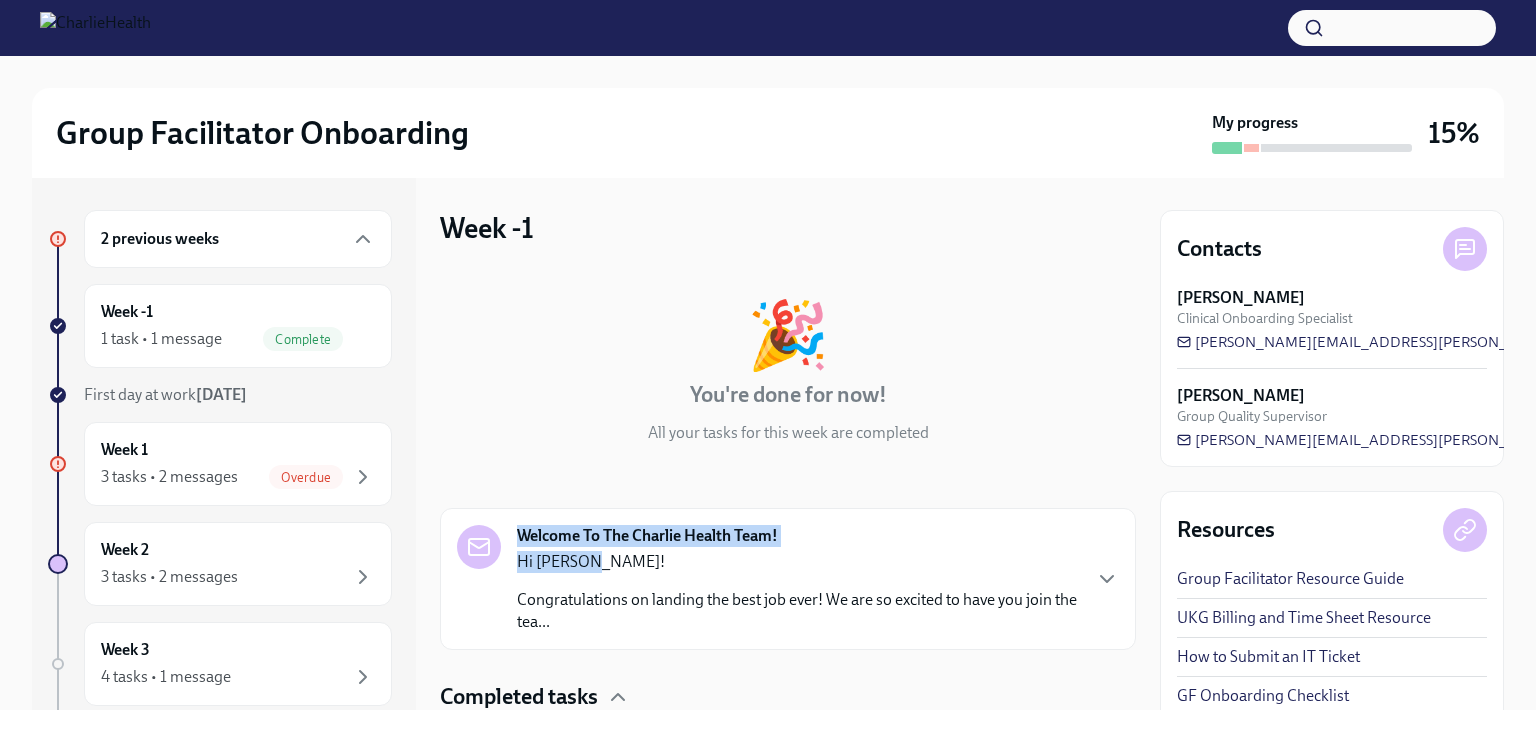 drag, startPoint x: 1136, startPoint y: 371, endPoint x: 1112, endPoint y: 484, distance: 115.52056 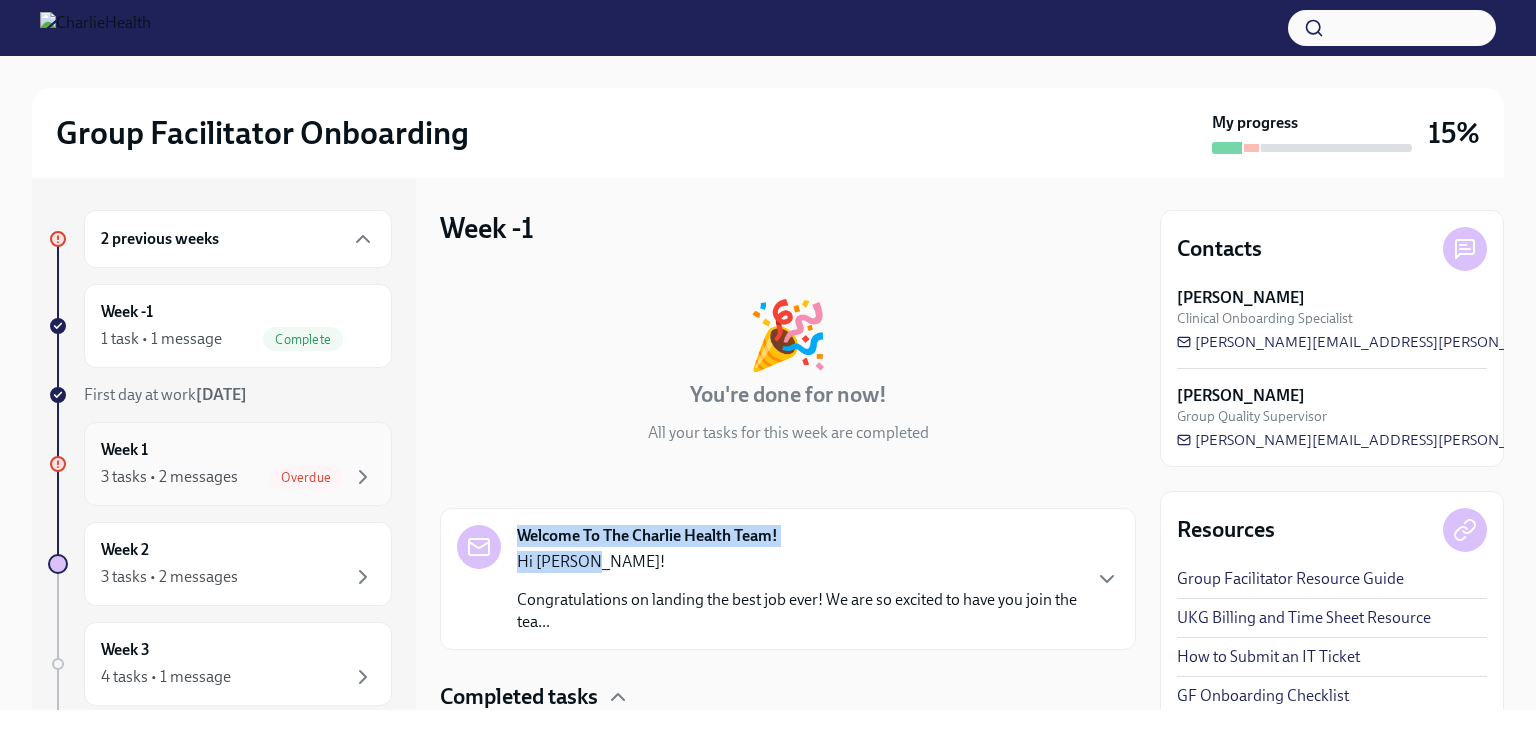 click on "Week 1 3 tasks • 2 messages Overdue" at bounding box center [238, 464] 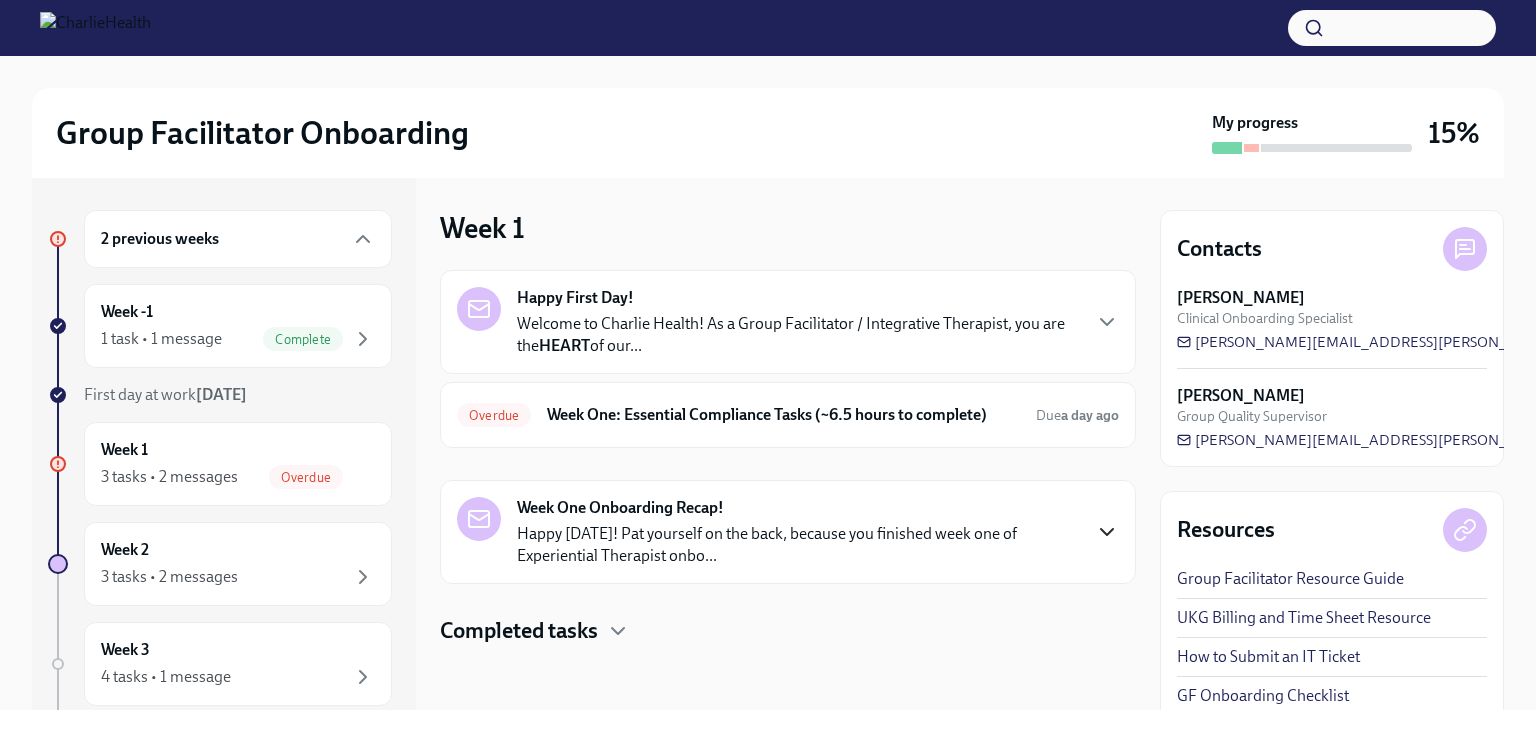 click 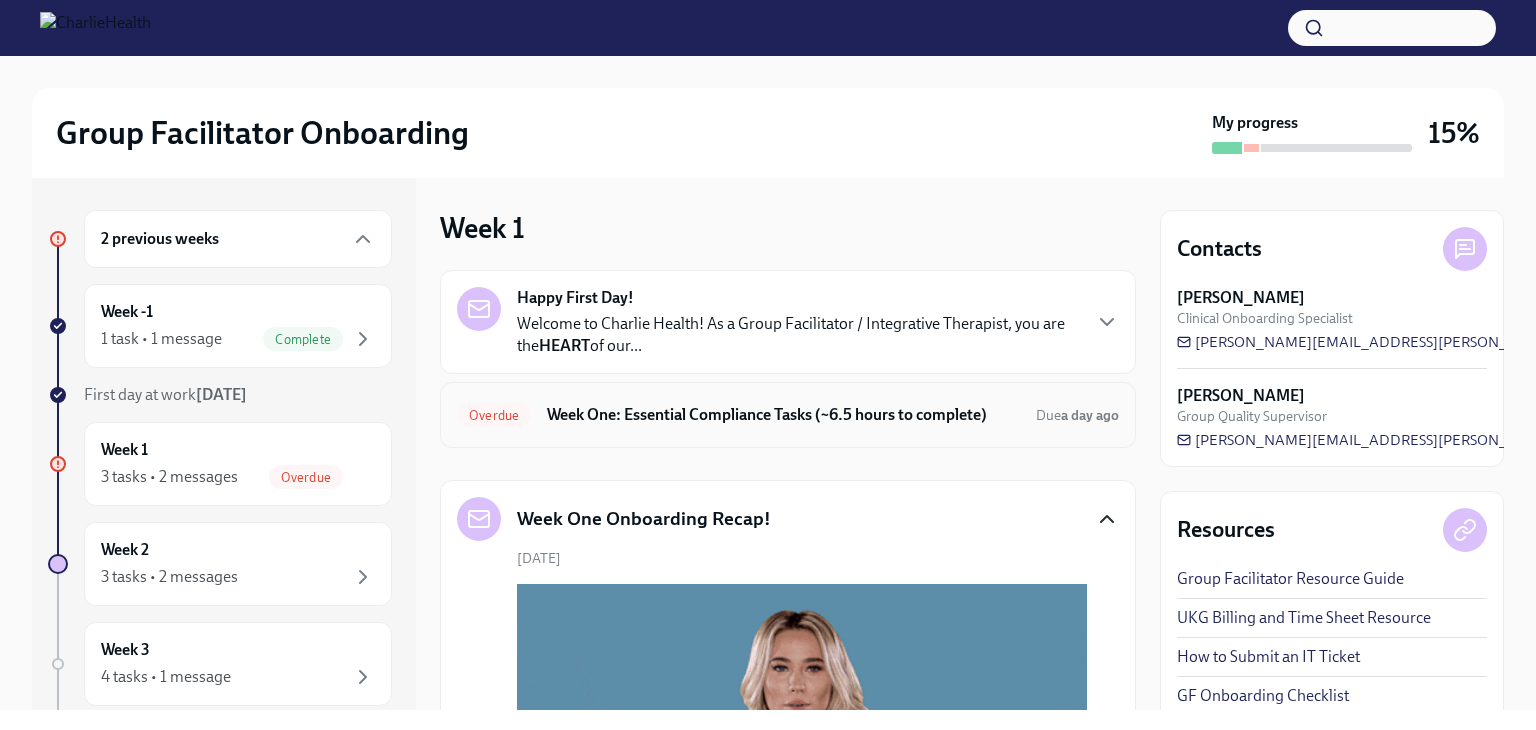 click on "Overdue Week One: Essential Compliance Tasks (~6.5 hours to complete) Due  a day ago" at bounding box center (788, 415) 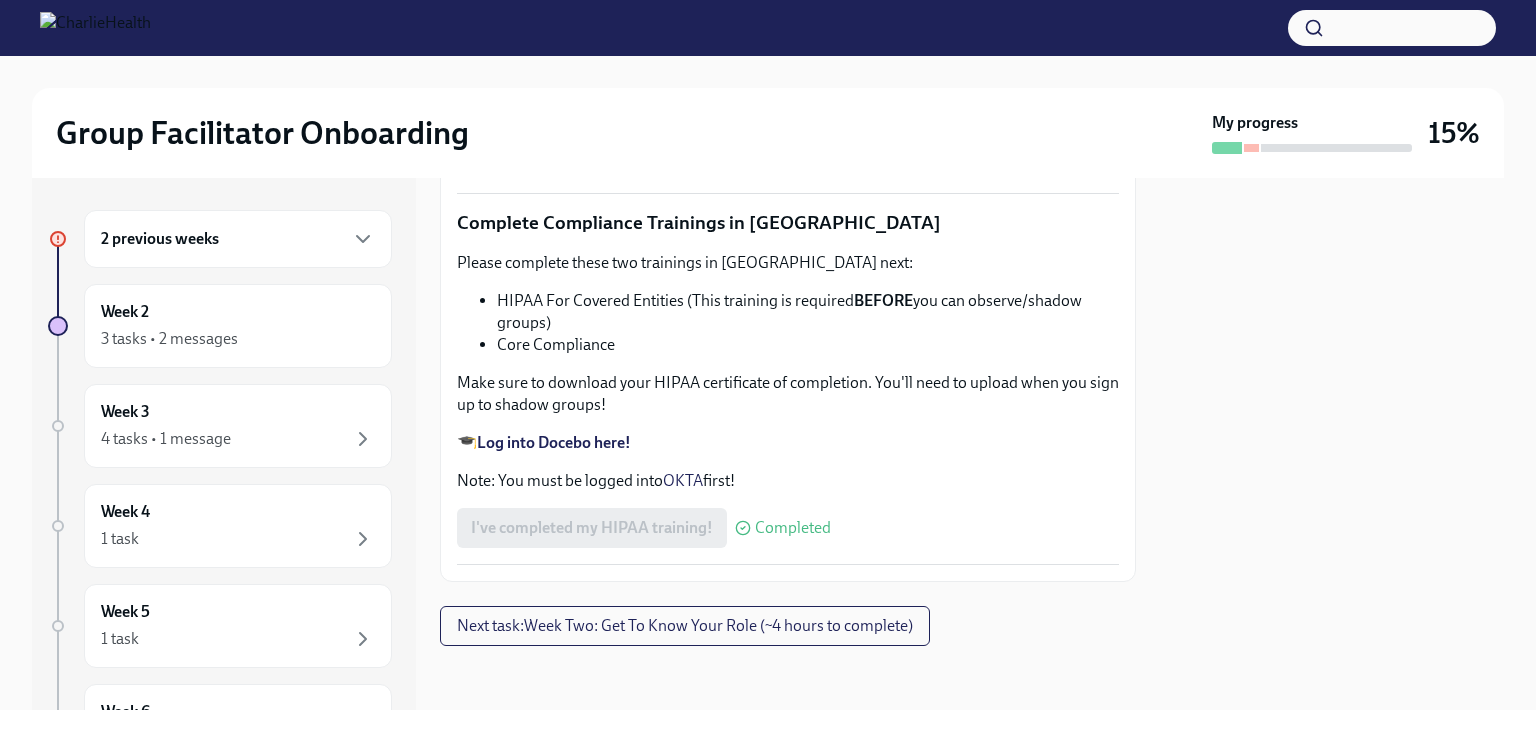 scroll, scrollTop: 4684, scrollLeft: 0, axis: vertical 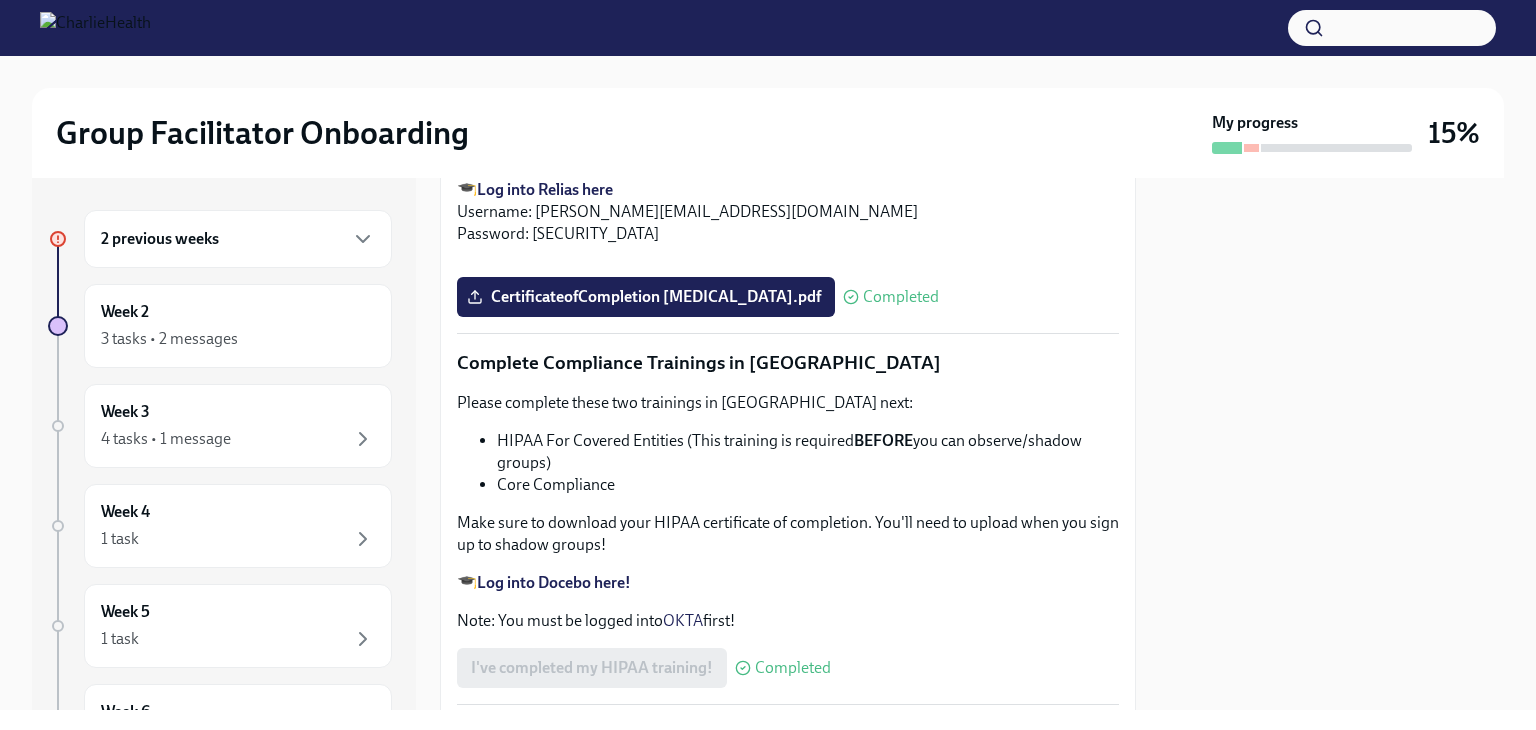 click on "2 previous weeks Week 2 3 tasks • 2 messages Week 3 4 tasks • 1 message Week 4 1 task Week 5 1 task Week 6 1 task Experience ends  [DATE] Week One: Essential Compliance Tasks (~6.5 hours to complete) Overdue Due  a day ago Happy First Day! Welcome to Charlie Health! As a Group Facilitator / Integrative Therapist, you are the  HEART  of our... Welcome to your essential compliance tasks list!
Offering virtual mental health services to 37+ states requires a unique approach to onboarding! It’s important that you are compliant in every state we serve so that you can support any client that comes through your specific groups. UKG Billing: Clock all following tasks as Compliance Tasks Fill Out The [US_STATE] Agency Affiliated Registration Approx completion time: 20mins
All Group Facilitators  complete this registration to ensure we can meet our client demand in [US_STATE].
⏰  This is a time-sensitive task, so please complete this by the end of this week.
paper application official court documents" at bounding box center [768, 444] 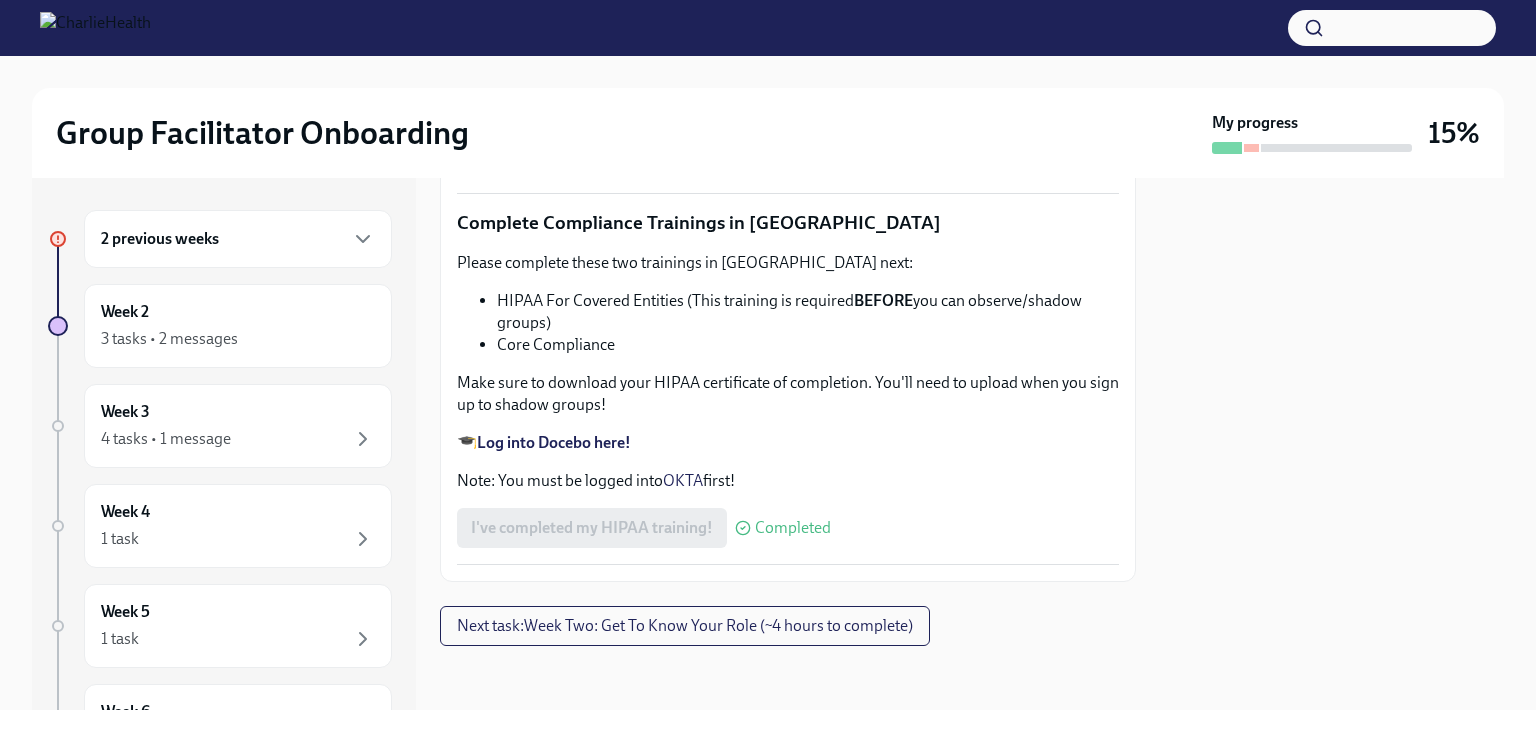 scroll, scrollTop: 4753, scrollLeft: 0, axis: vertical 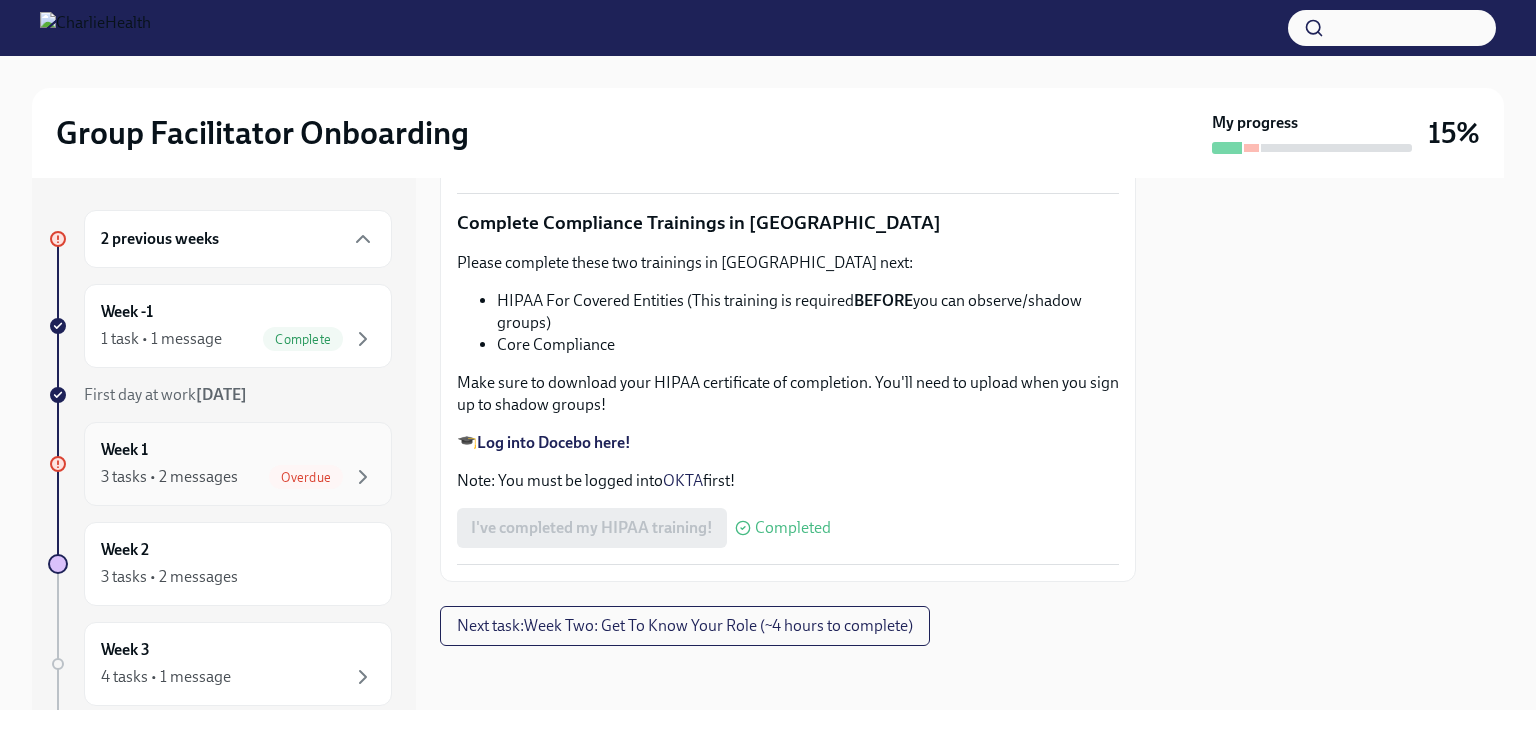 click on "Overdue" at bounding box center [306, 477] 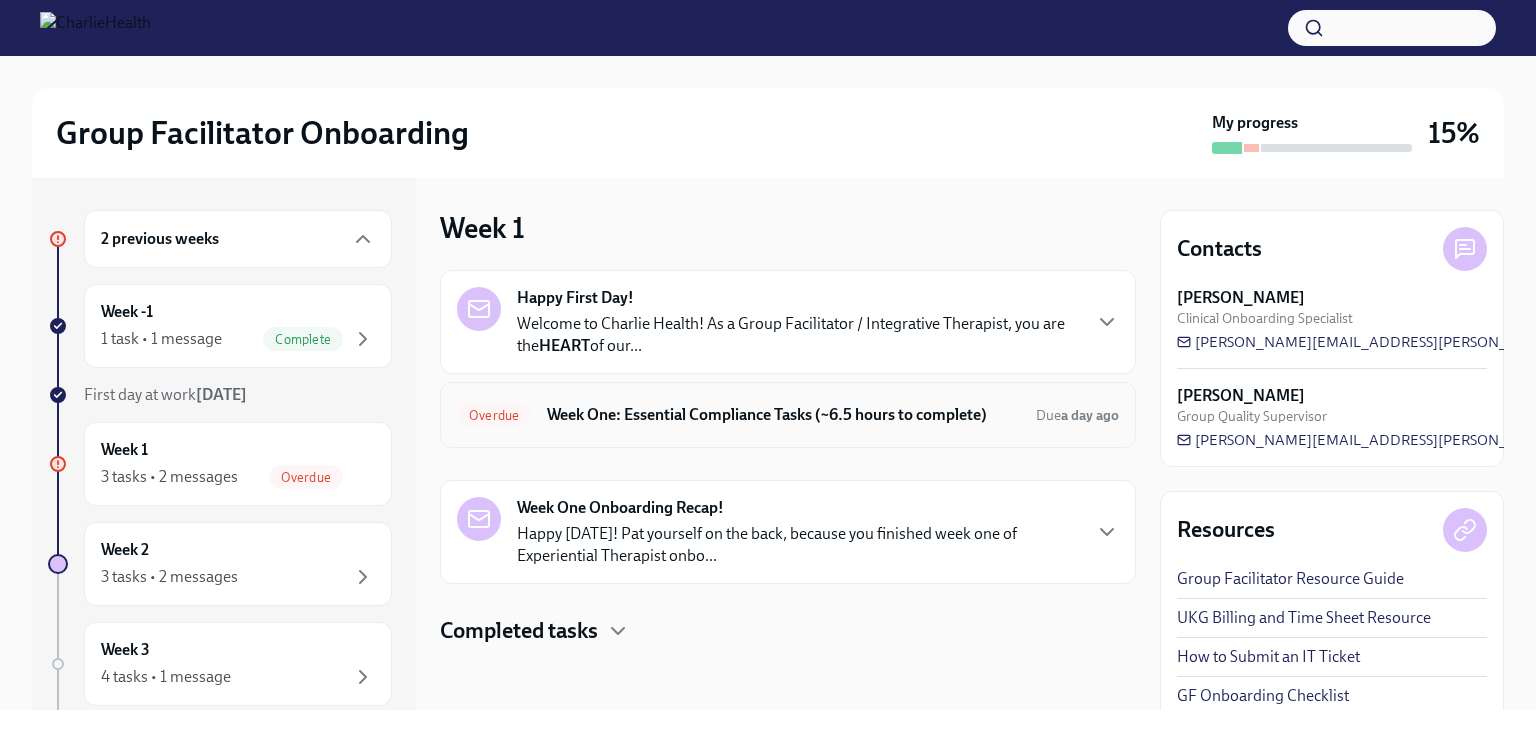 click on "Week One: Essential Compliance Tasks (~6.5 hours to complete)" at bounding box center (783, 415) 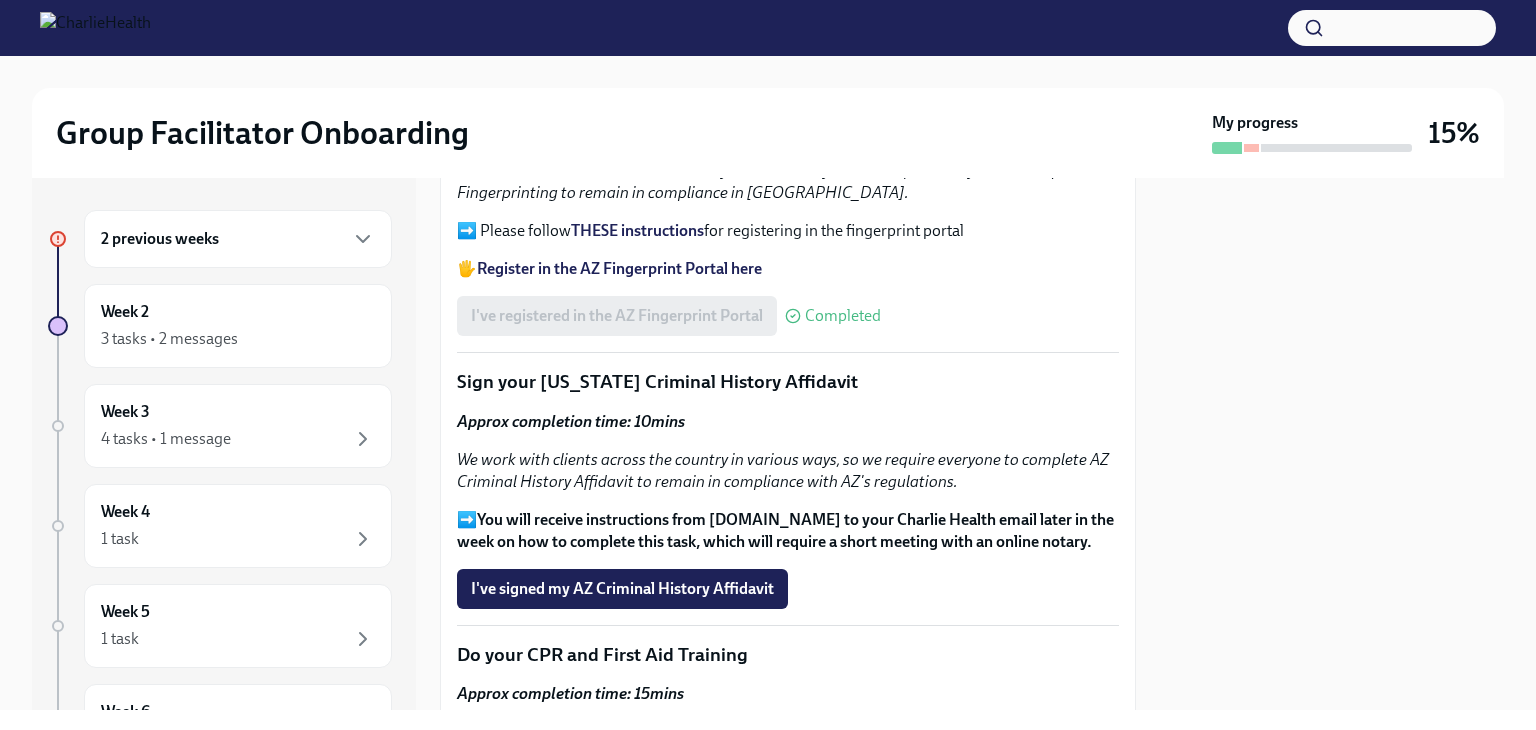 scroll, scrollTop: 2443, scrollLeft: 0, axis: vertical 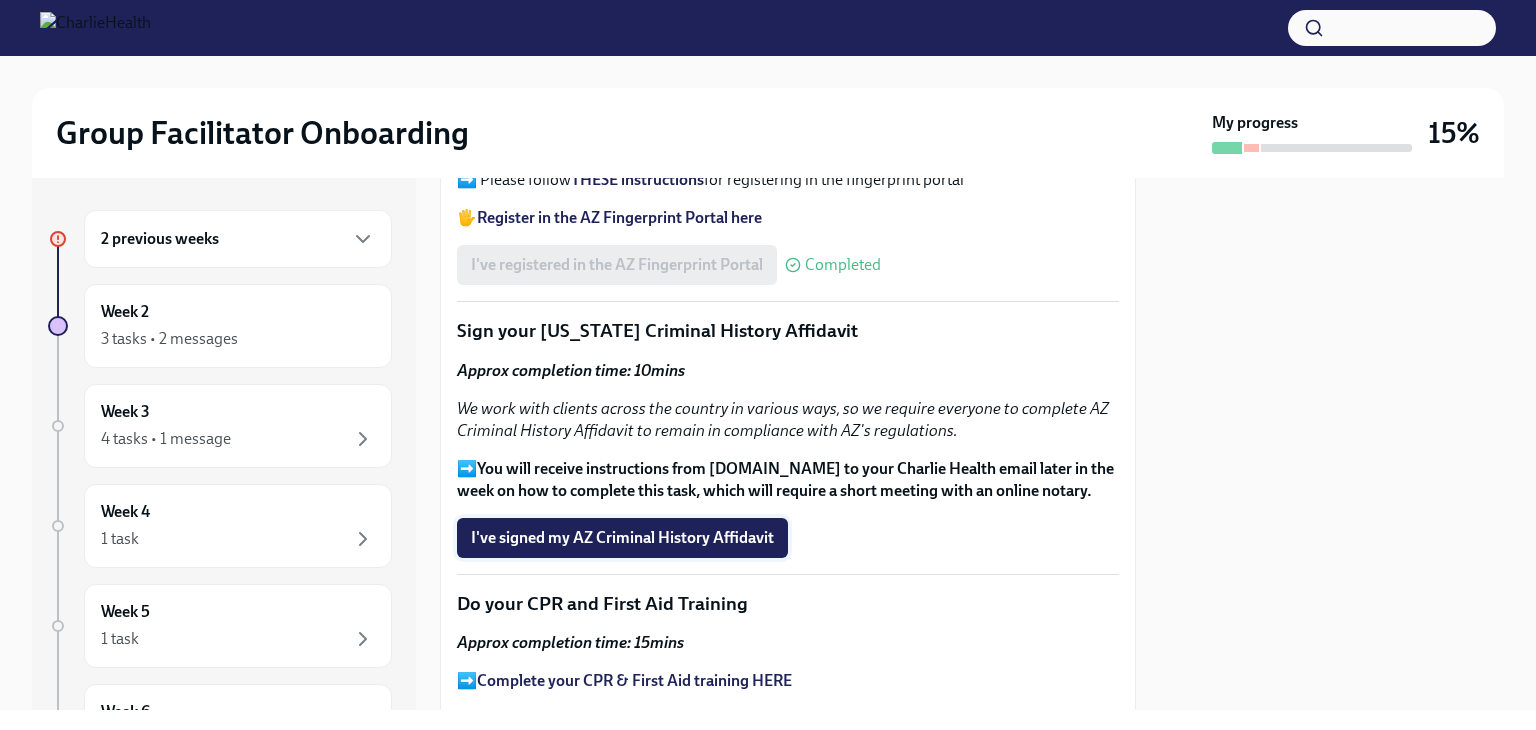 click on "I've signed my AZ Criminal History Affidavit" at bounding box center [622, 538] 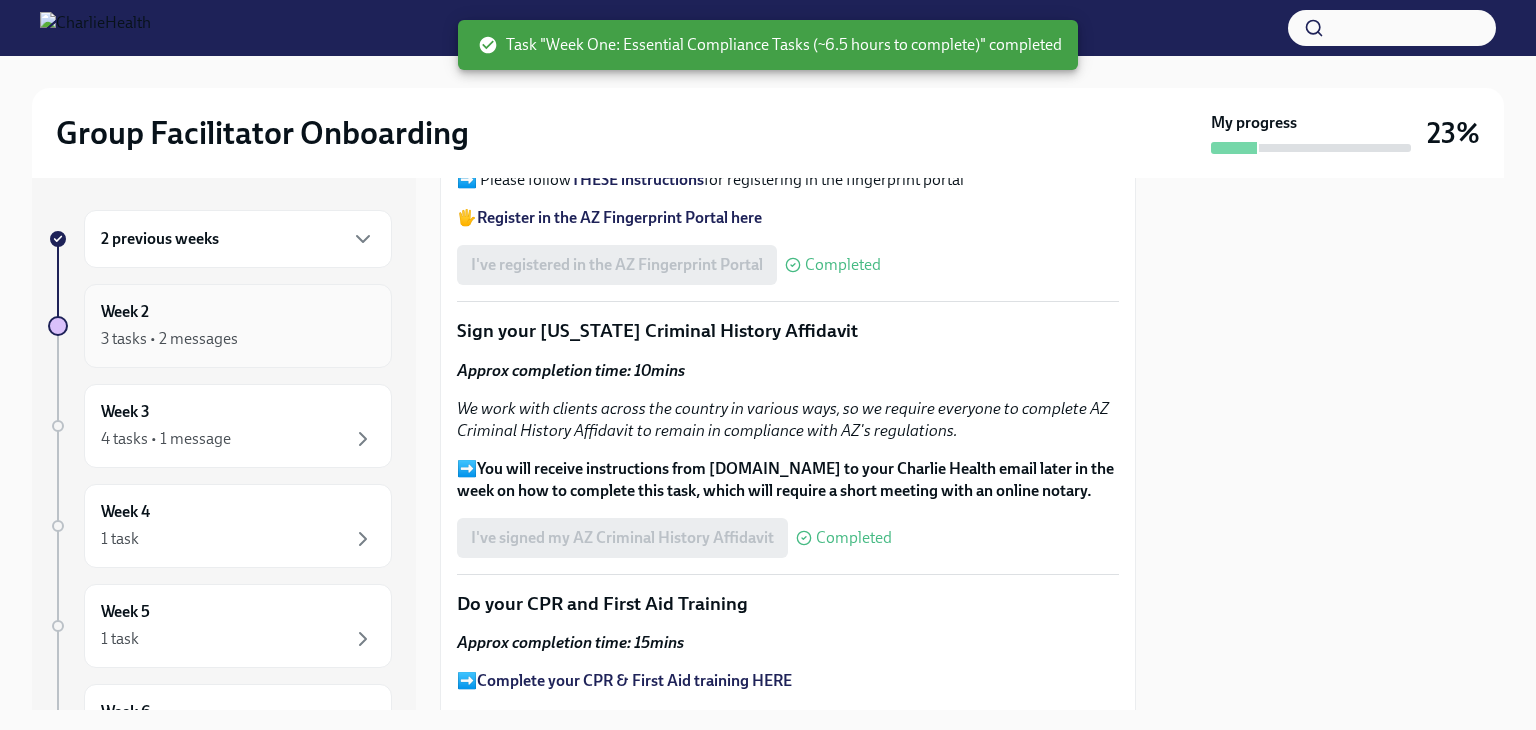 click on "Week 2 3 tasks • 2 messages" at bounding box center [238, 326] 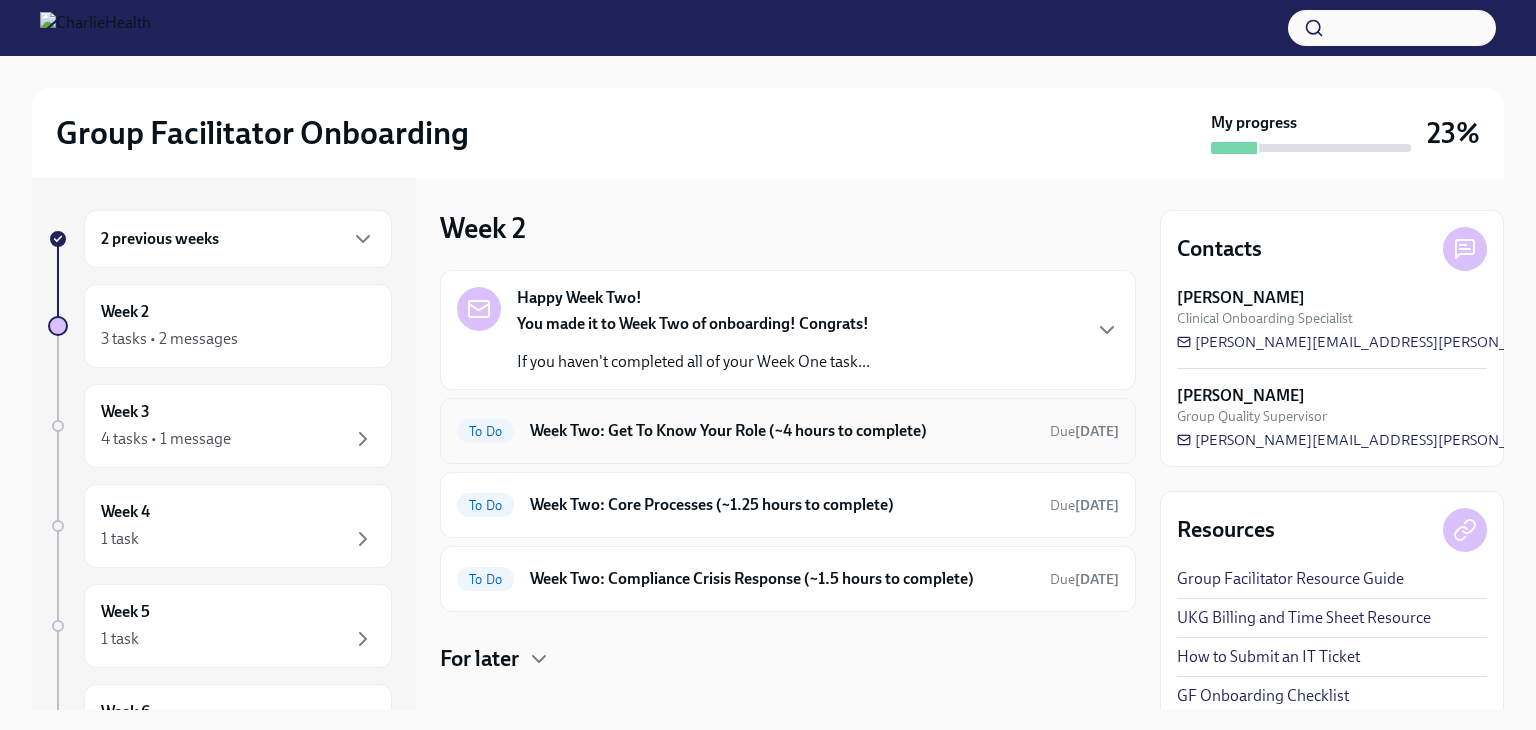 click on "Week Two: Get To Know Your Role (~4 hours to complete)" at bounding box center [782, 431] 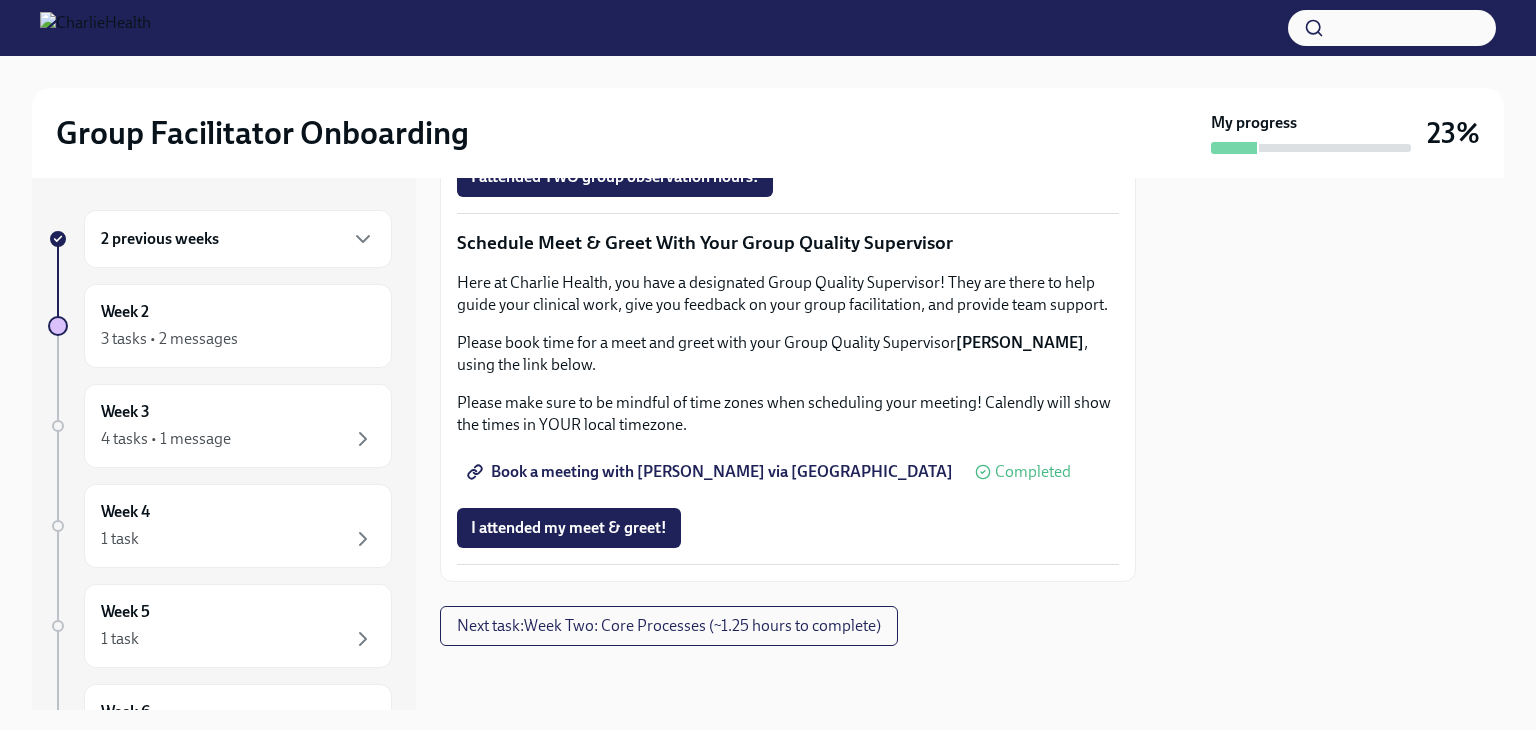 scroll, scrollTop: 1572, scrollLeft: 0, axis: vertical 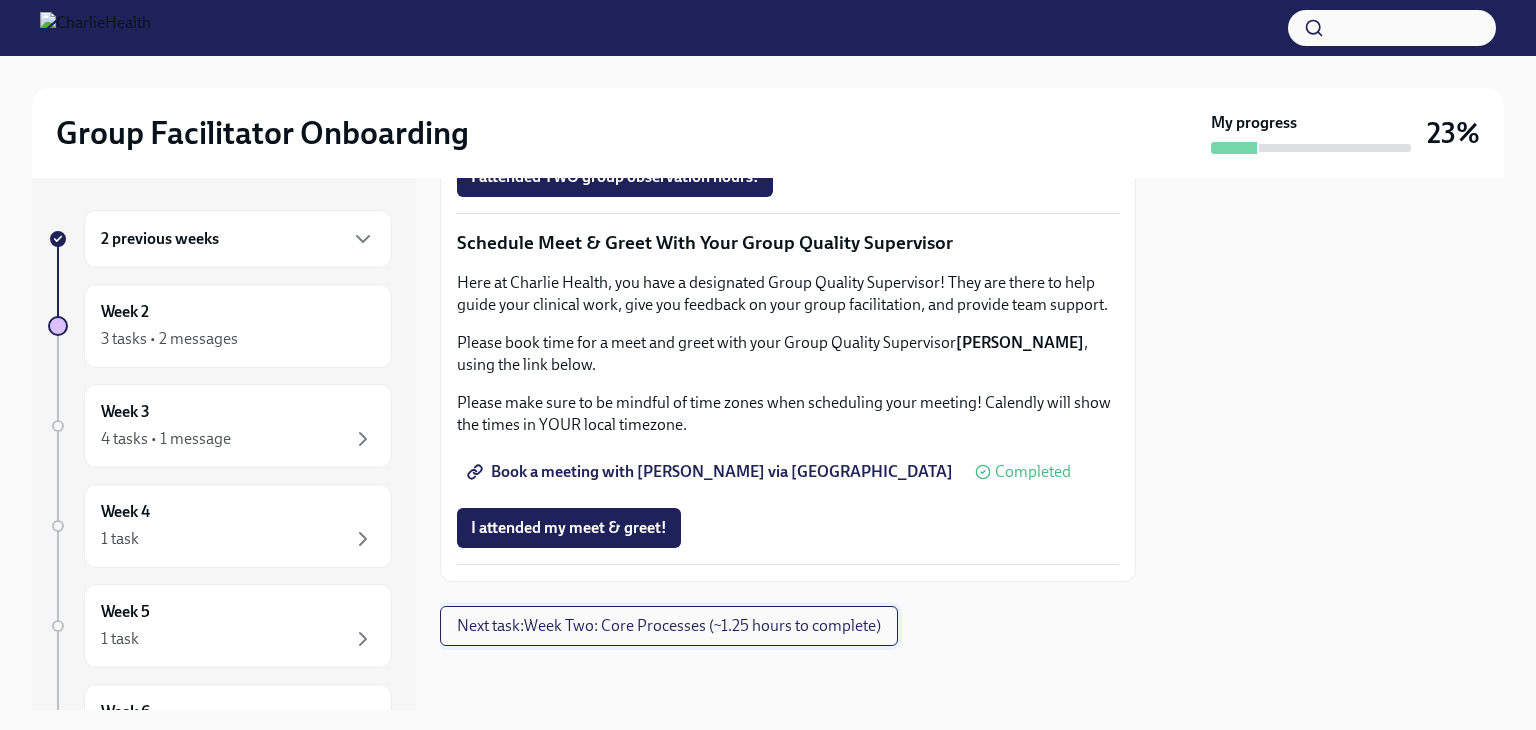 click on "Next task :  Week Two: Core Processes (~1.25 hours to complete)" at bounding box center (669, 626) 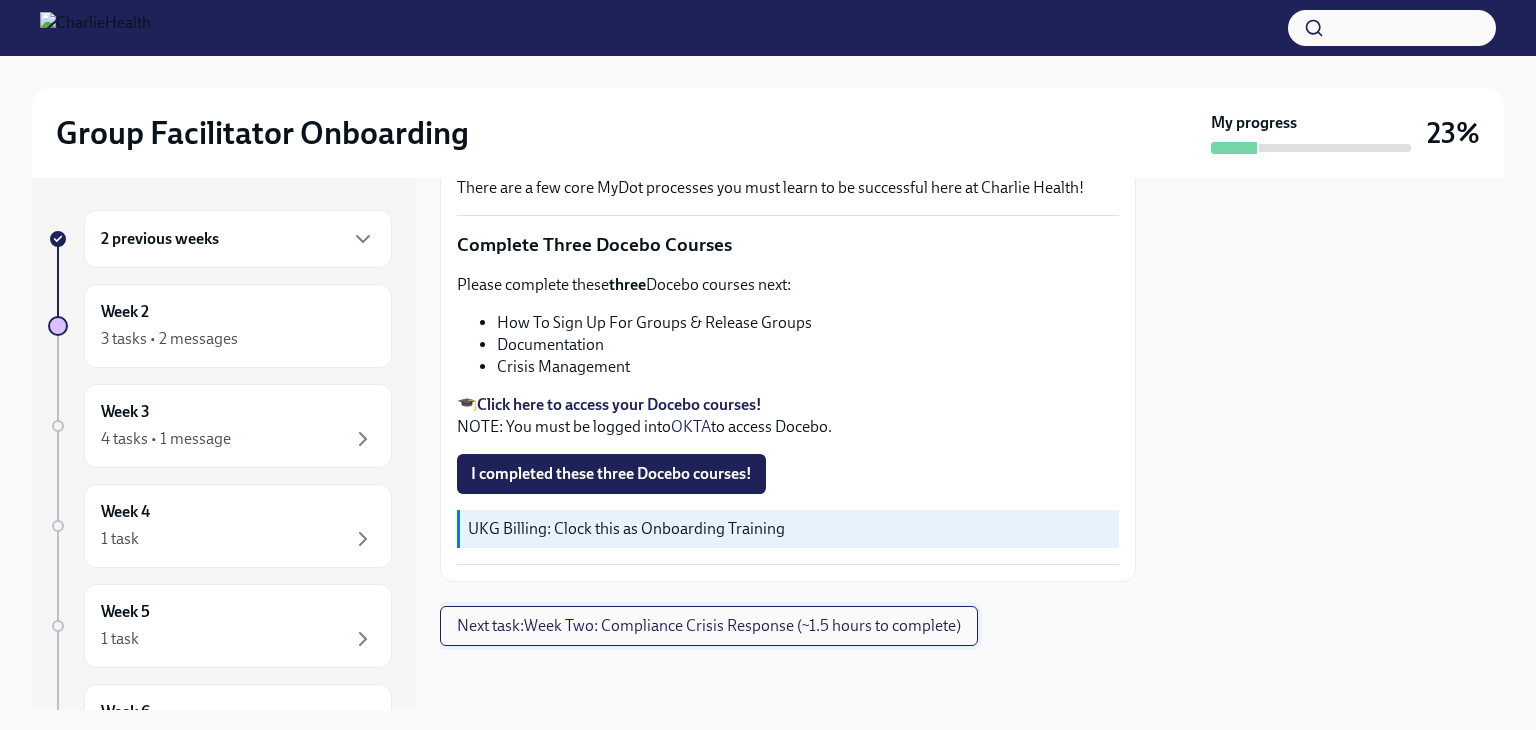 scroll, scrollTop: 0, scrollLeft: 0, axis: both 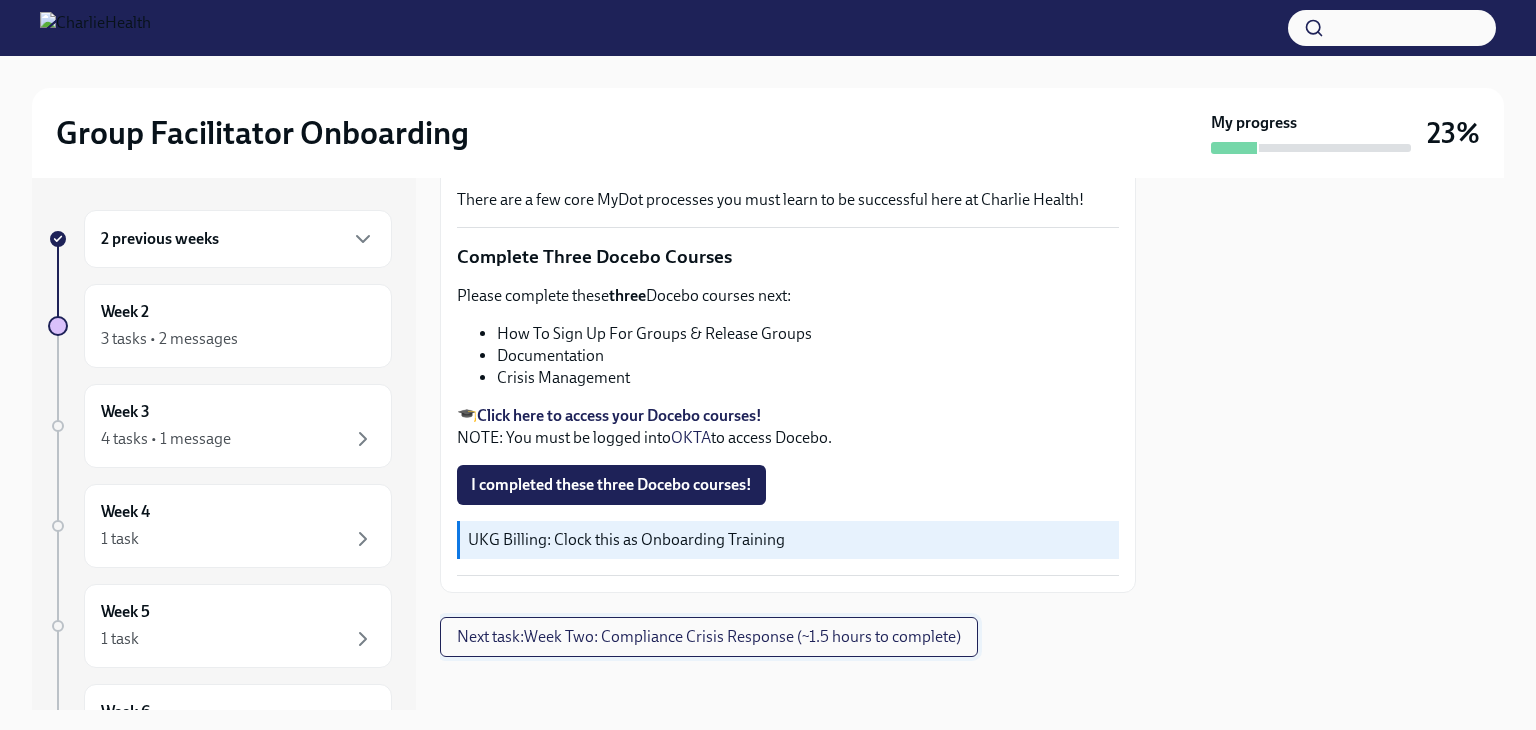 click on "Next task :  Week Two: Compliance Crisis Response (~1.5 hours to complete)" at bounding box center (709, 637) 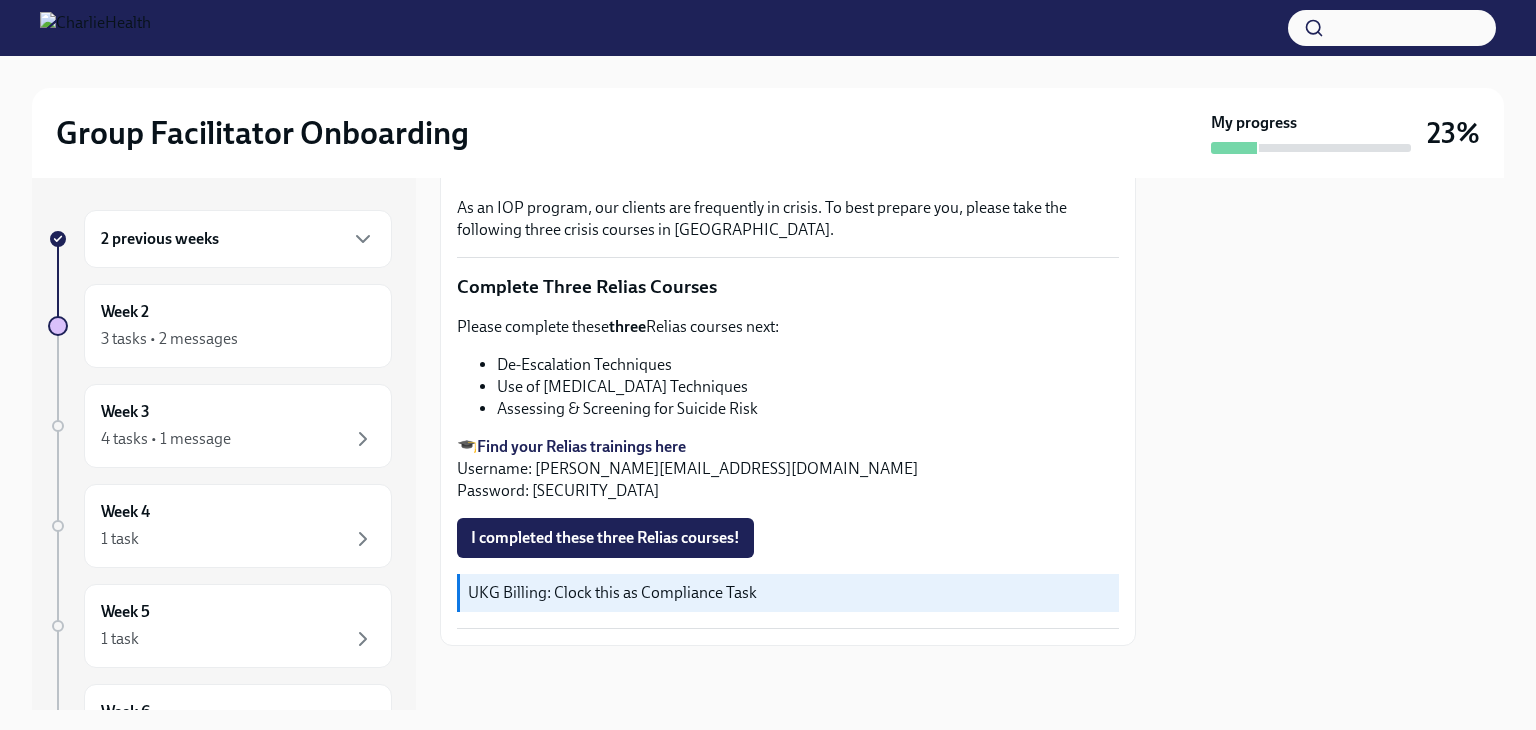 scroll, scrollTop: 0, scrollLeft: 0, axis: both 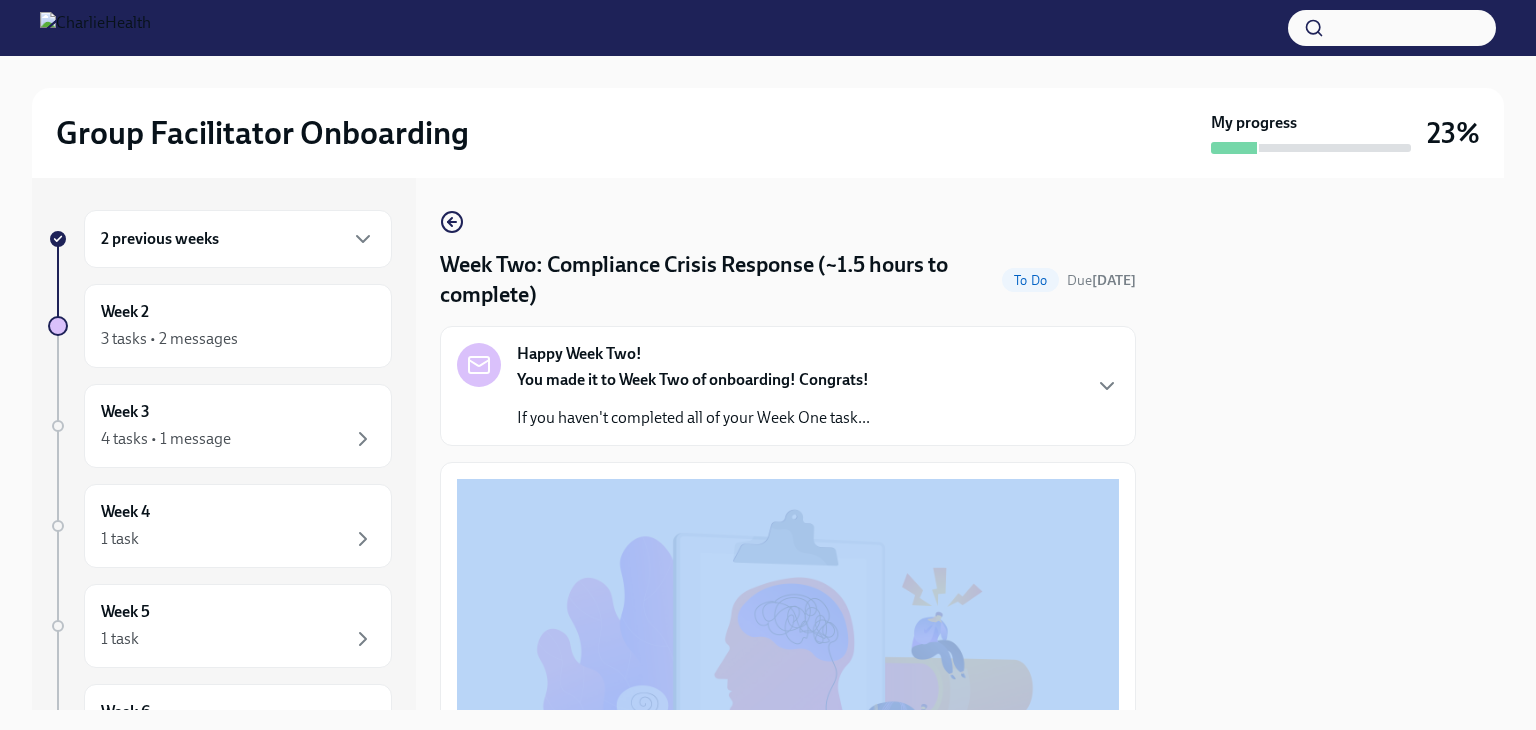 drag, startPoint x: 1143, startPoint y: 327, endPoint x: 1157, endPoint y: 461, distance: 134.72935 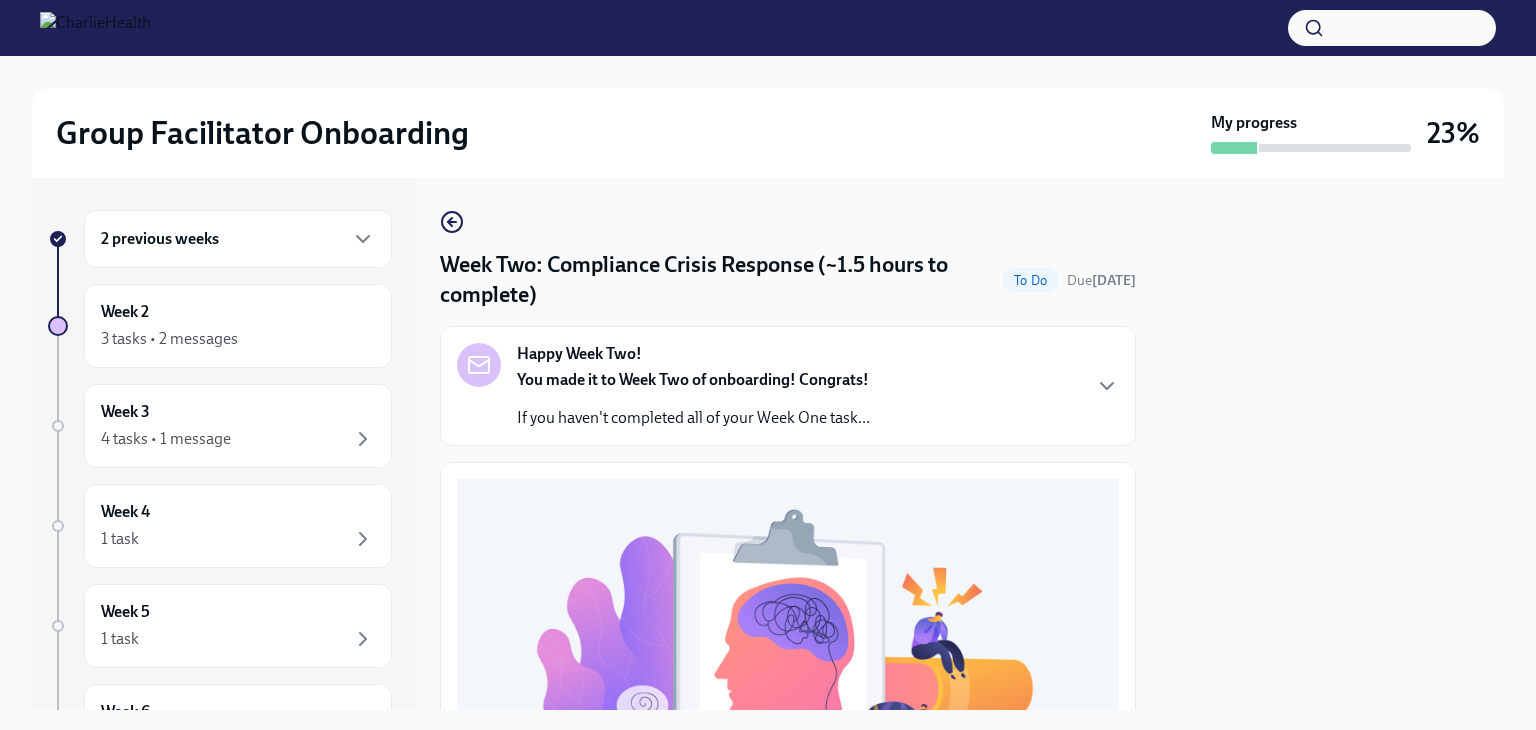 drag, startPoint x: 1136, startPoint y: 390, endPoint x: 1136, endPoint y: 451, distance: 61 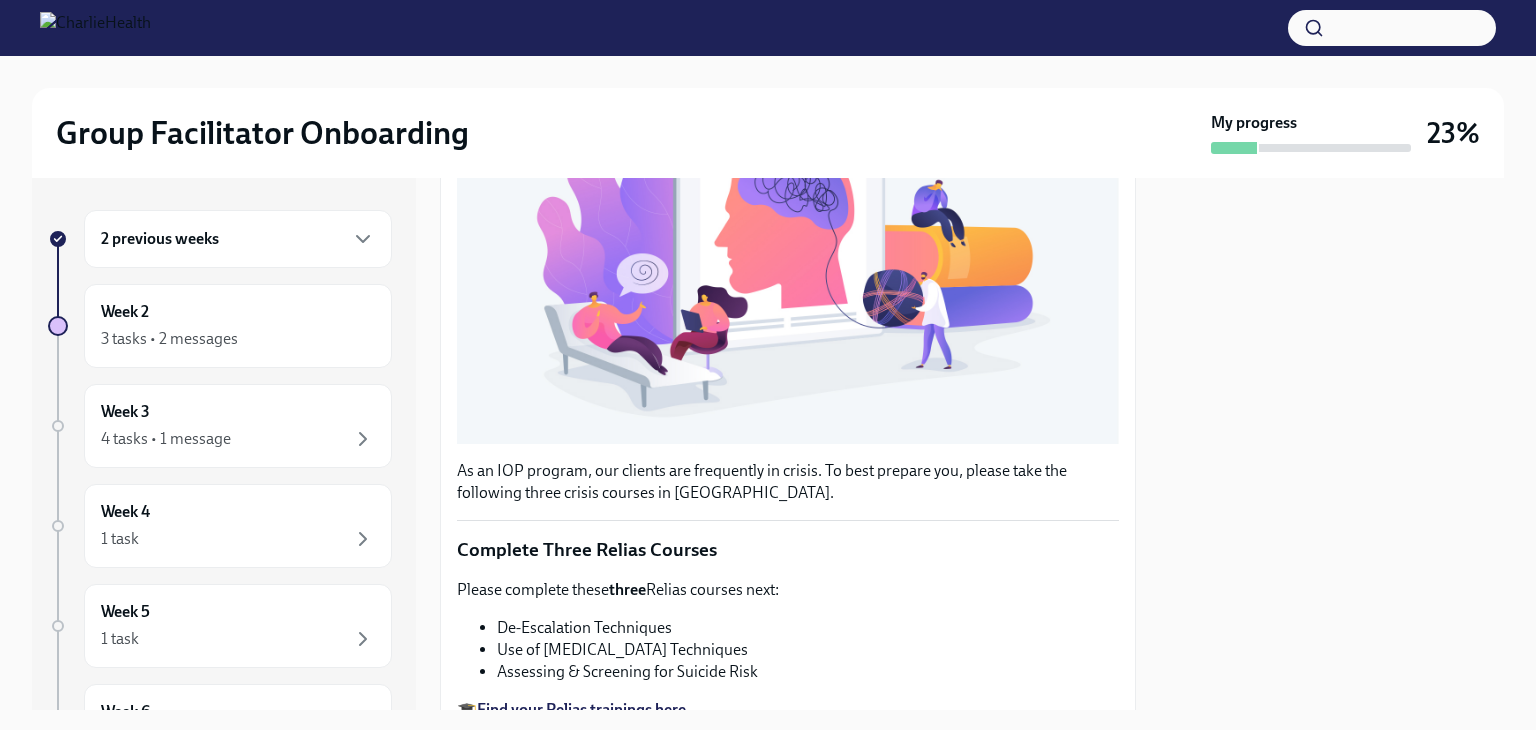 scroll, scrollTop: 649, scrollLeft: 0, axis: vertical 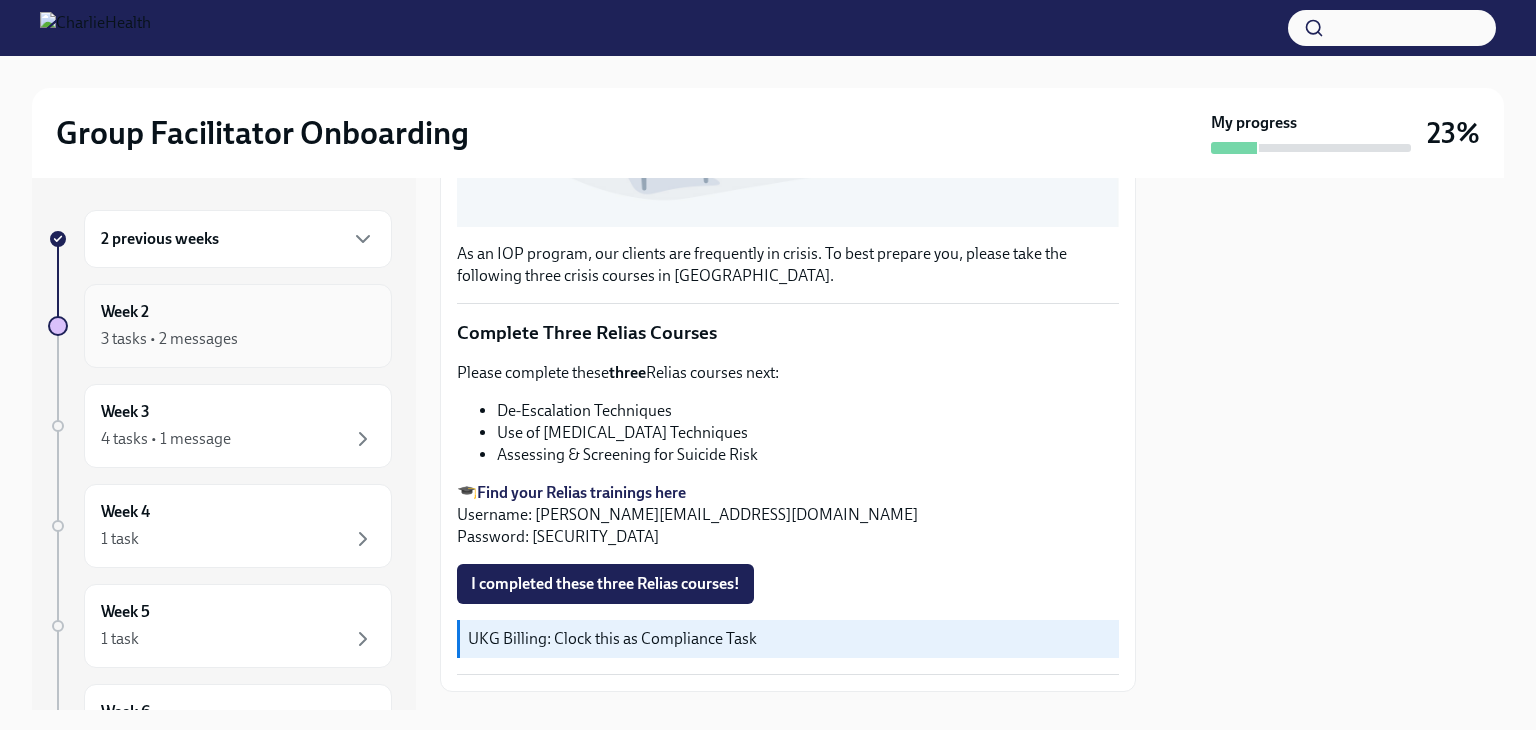 click on "3 tasks • 2 messages" at bounding box center [169, 339] 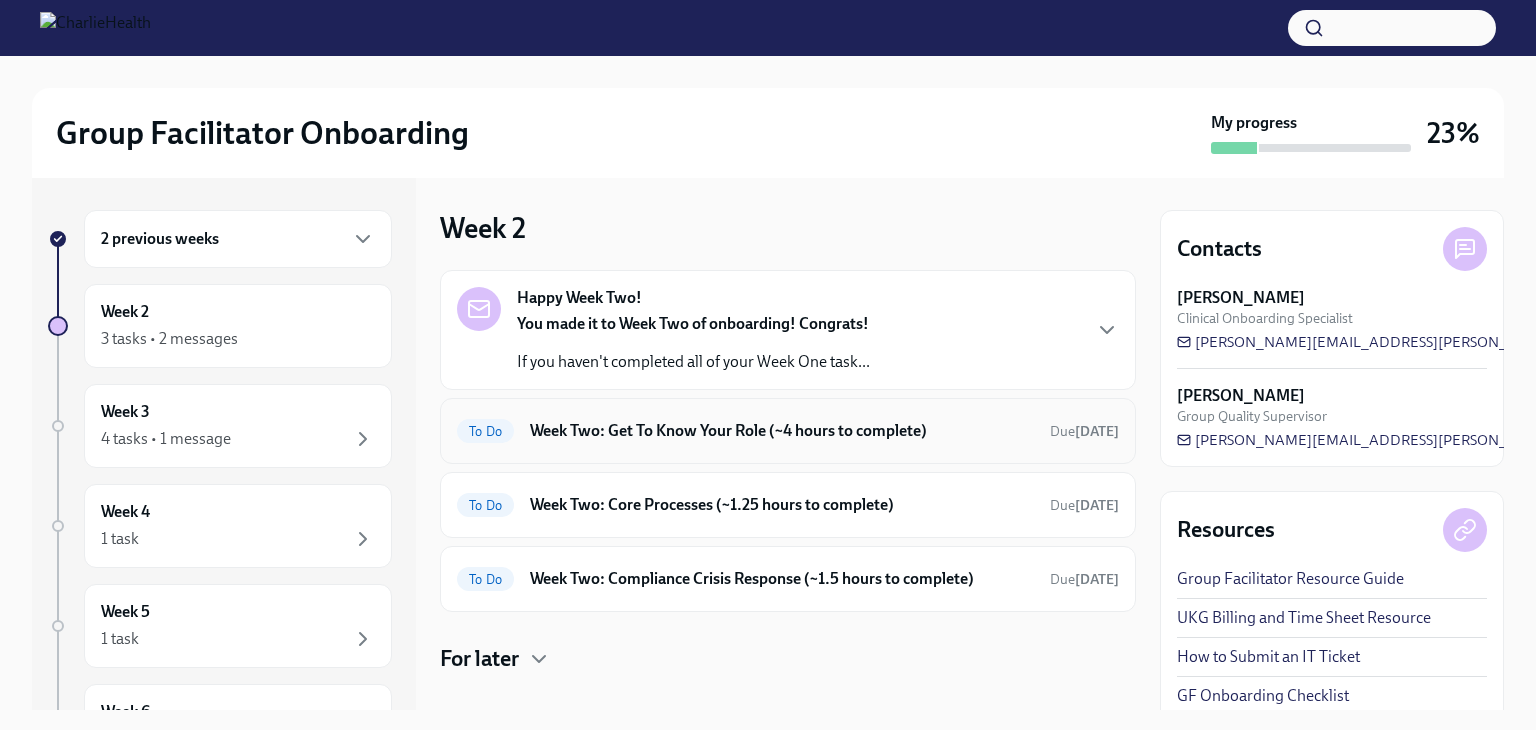 click on "Week Two: Get To Know Your Role (~4 hours to complete)" at bounding box center (782, 431) 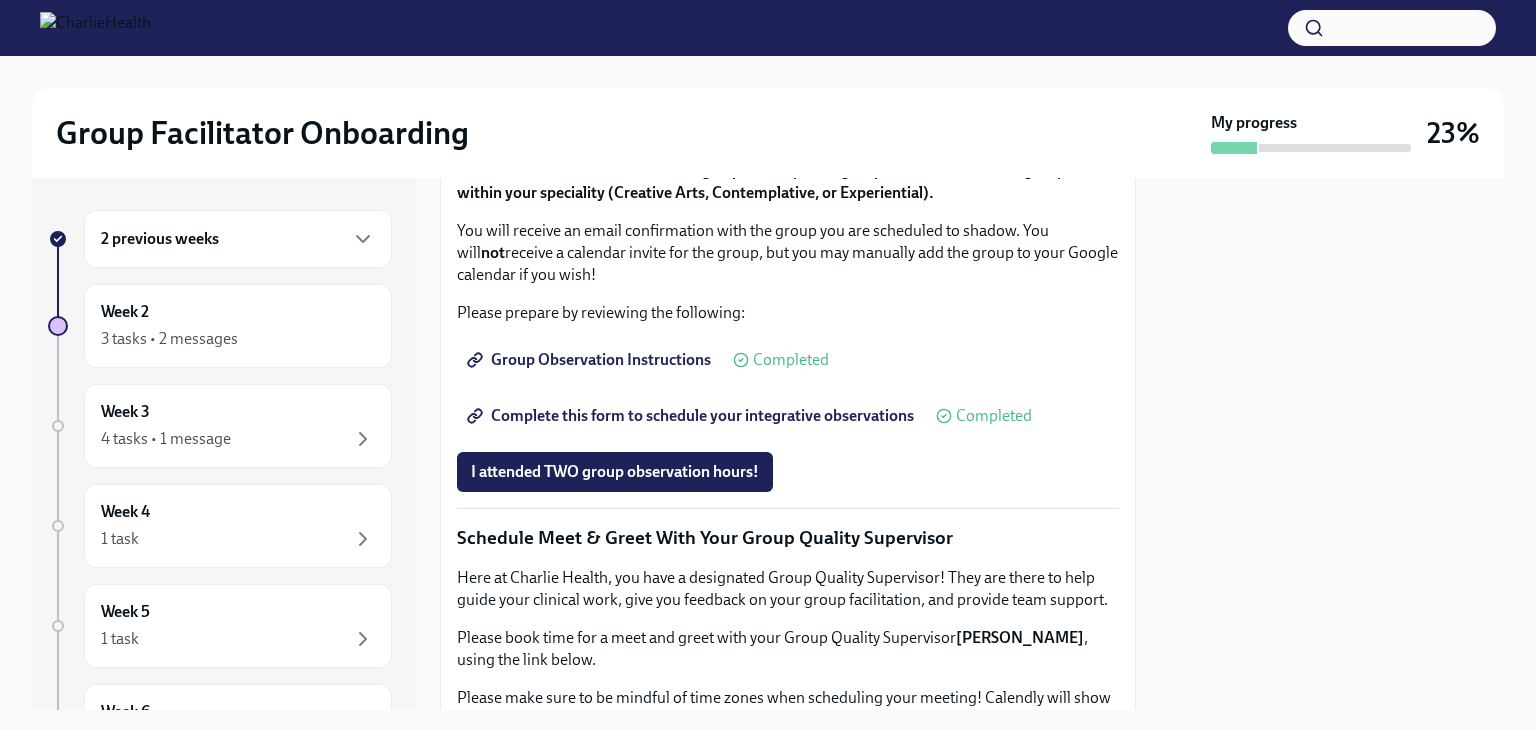 scroll, scrollTop: 1200, scrollLeft: 0, axis: vertical 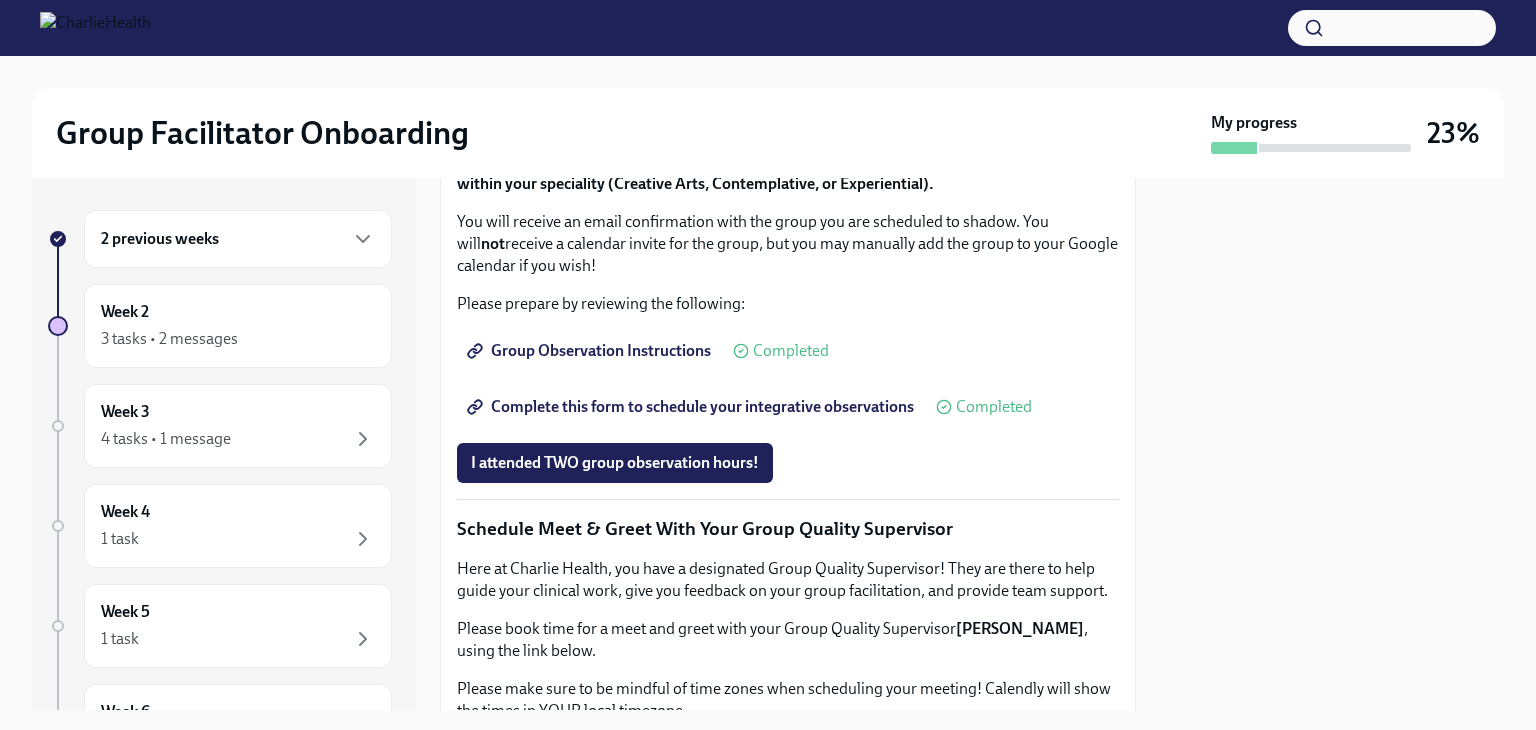 click on "Click here to access your Docebo!" at bounding box center (591, -172) 